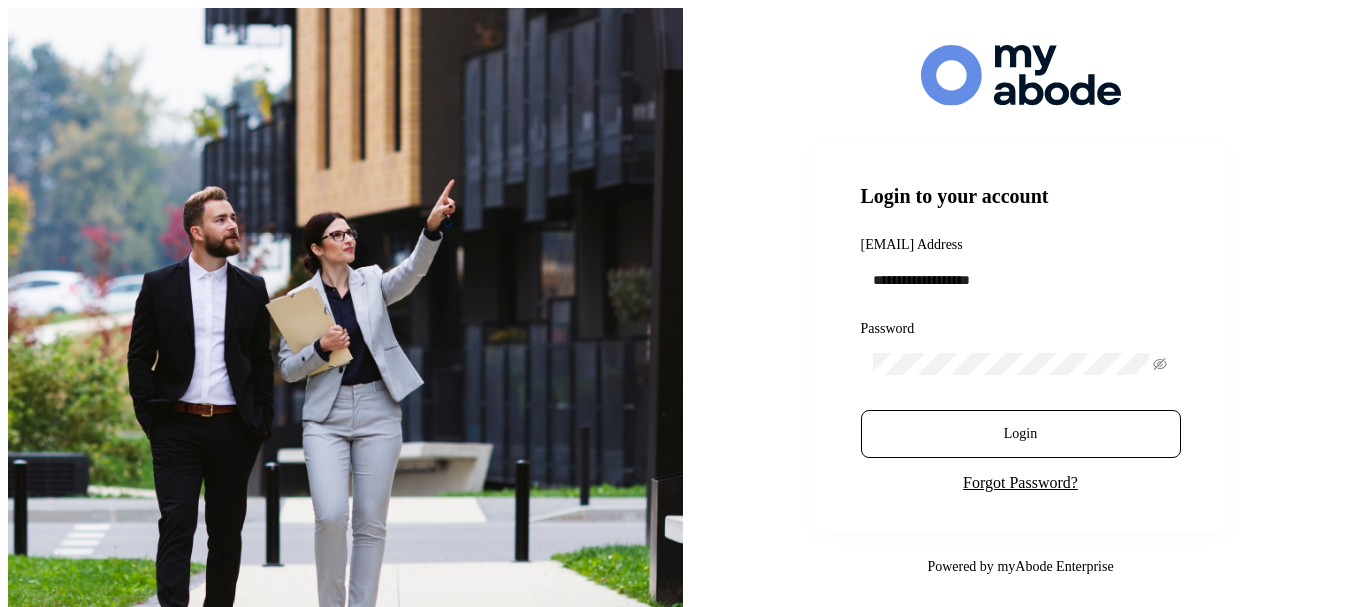 scroll, scrollTop: 0, scrollLeft: 0, axis: both 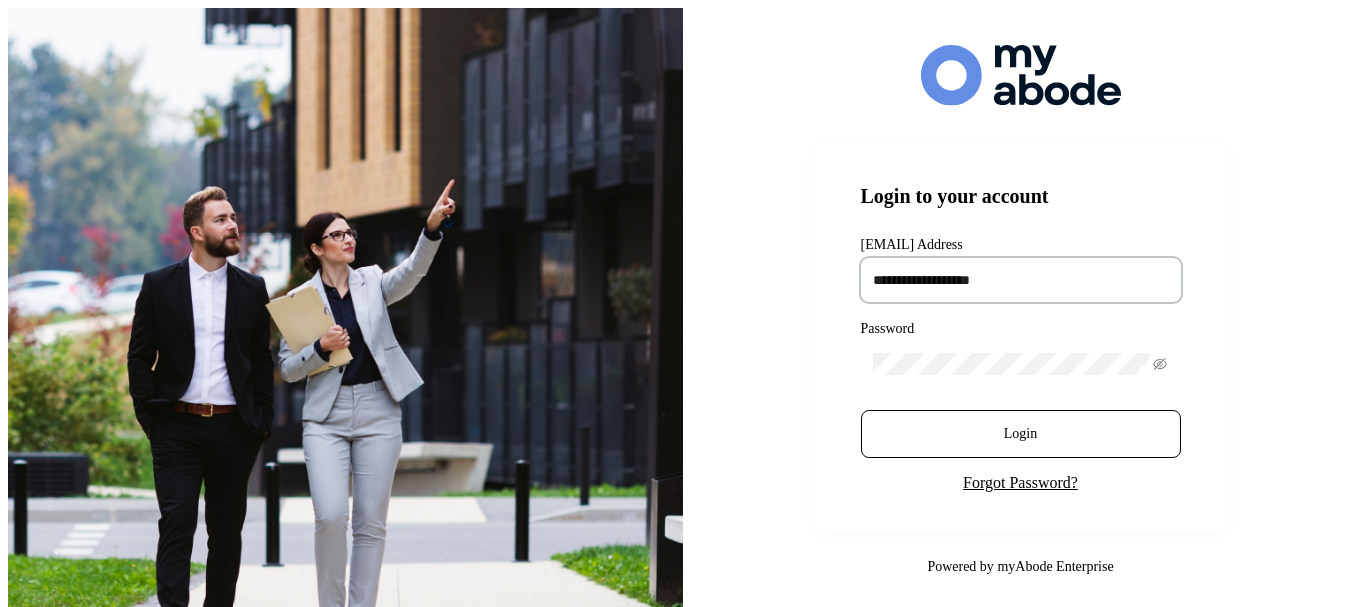 click at bounding box center [1021, 280] 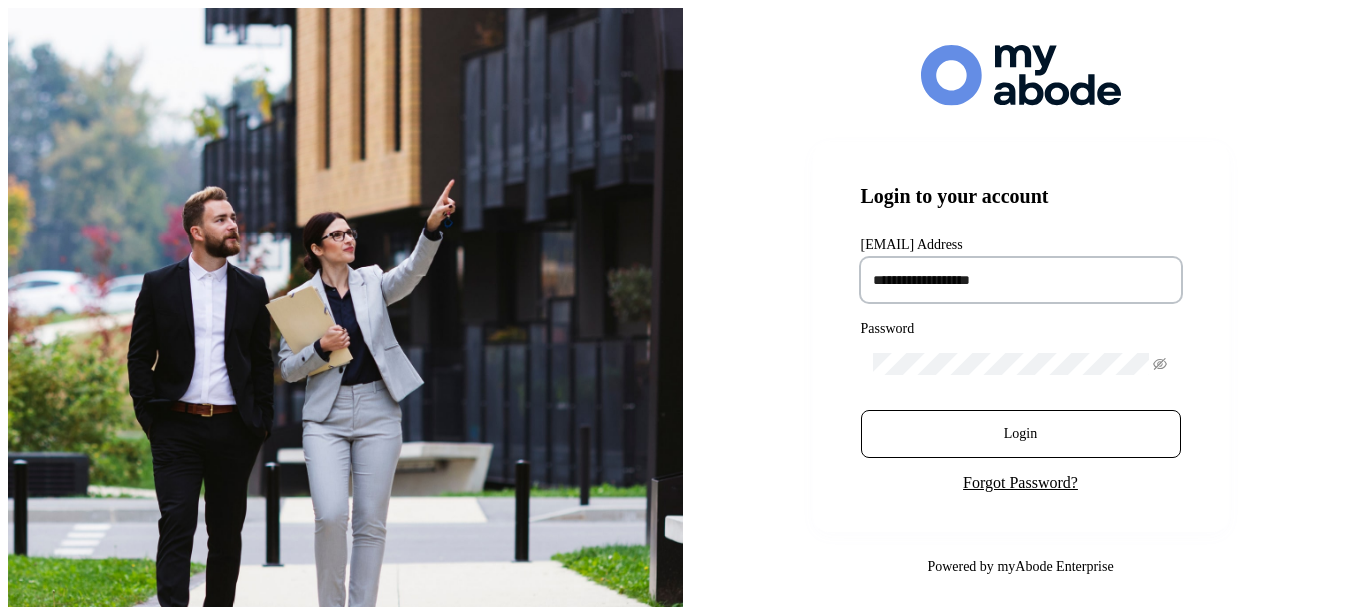 type on "**********" 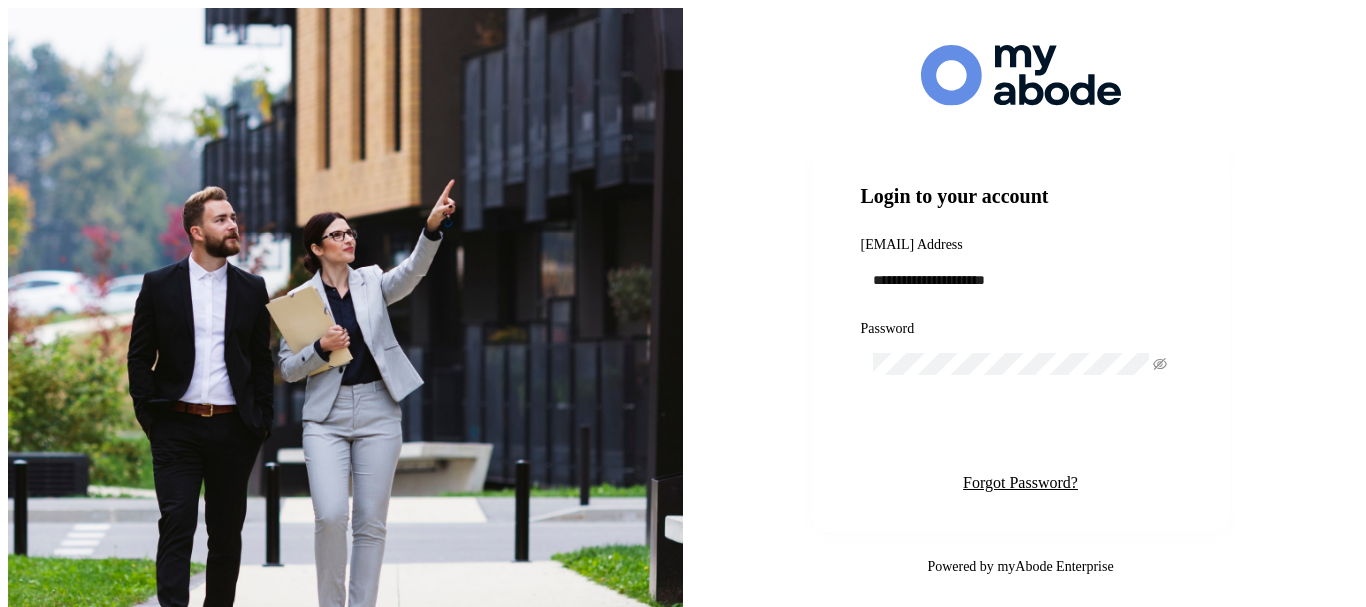 click on "Login" at bounding box center [1020, 434] 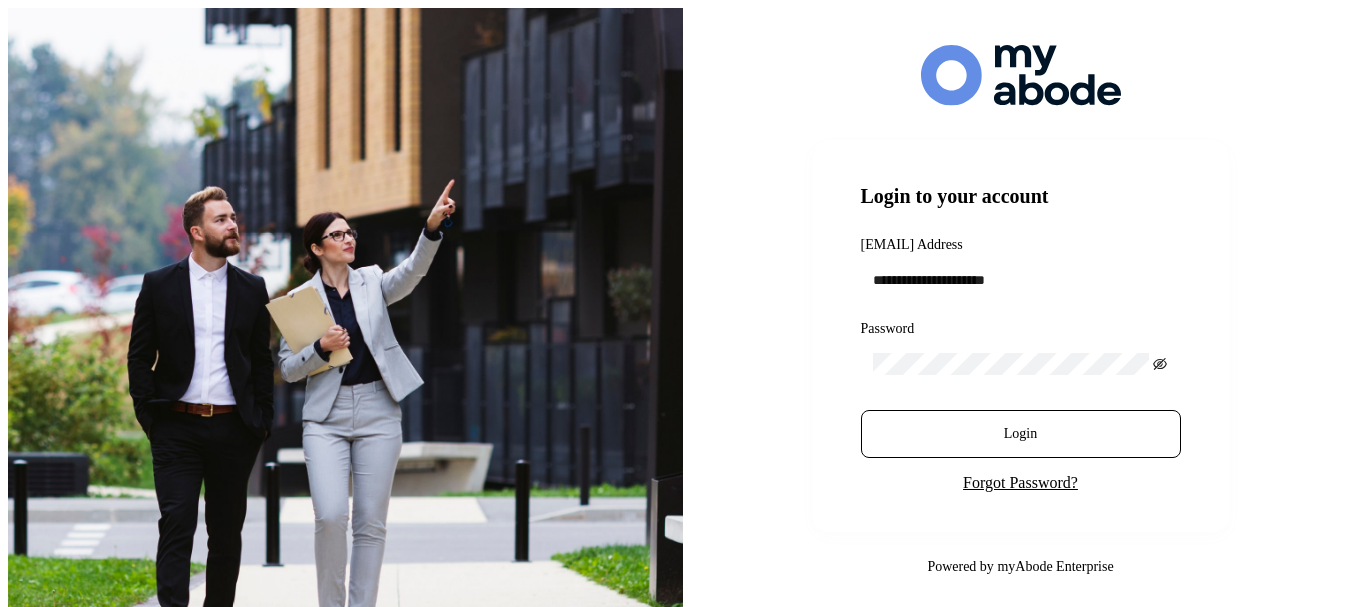 click at bounding box center [1160, 364] 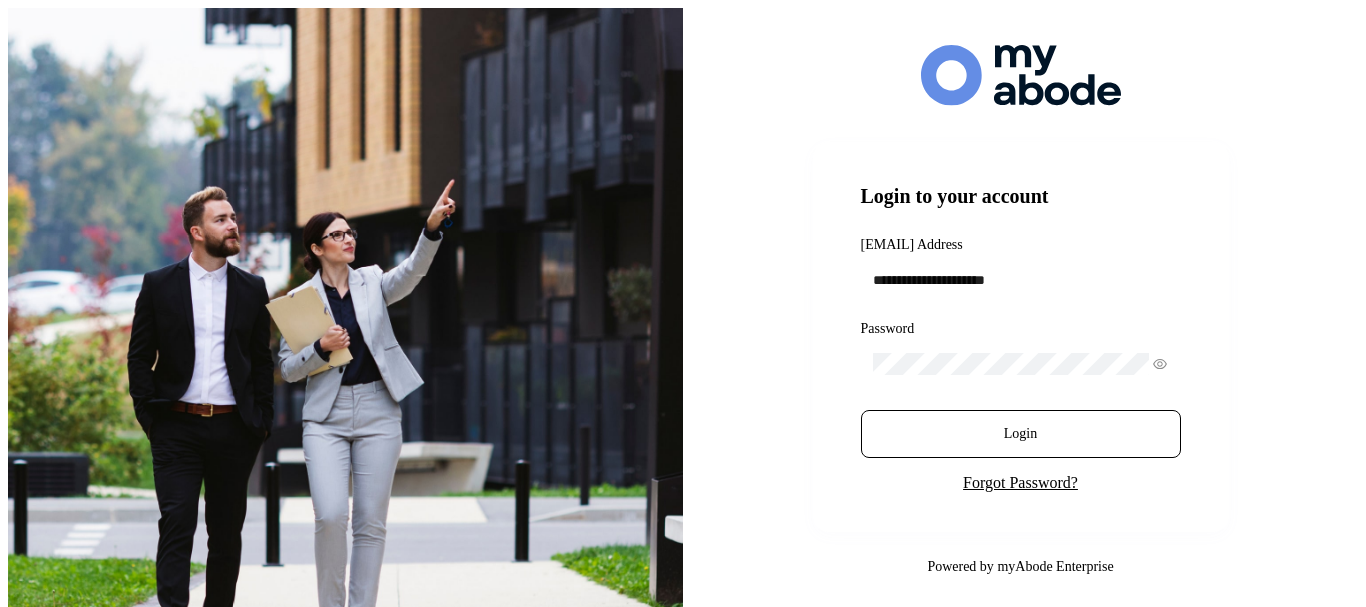 click on "Forgot Password?" at bounding box center [1021, 483] 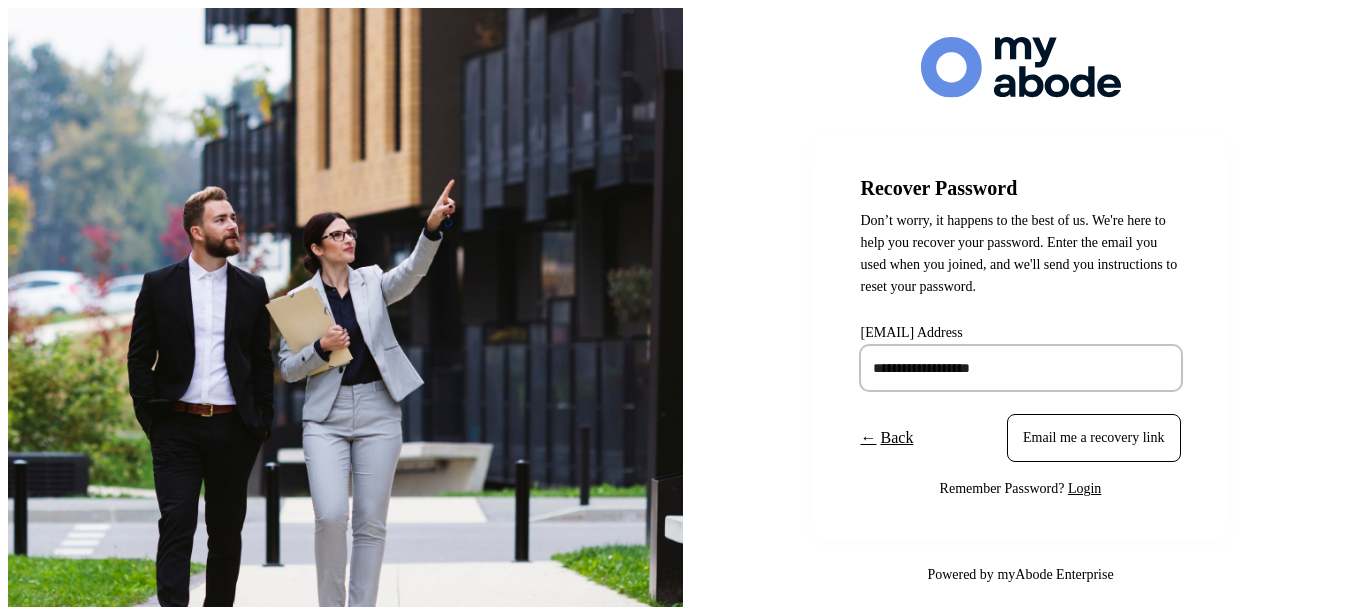 click at bounding box center (1021, 368) 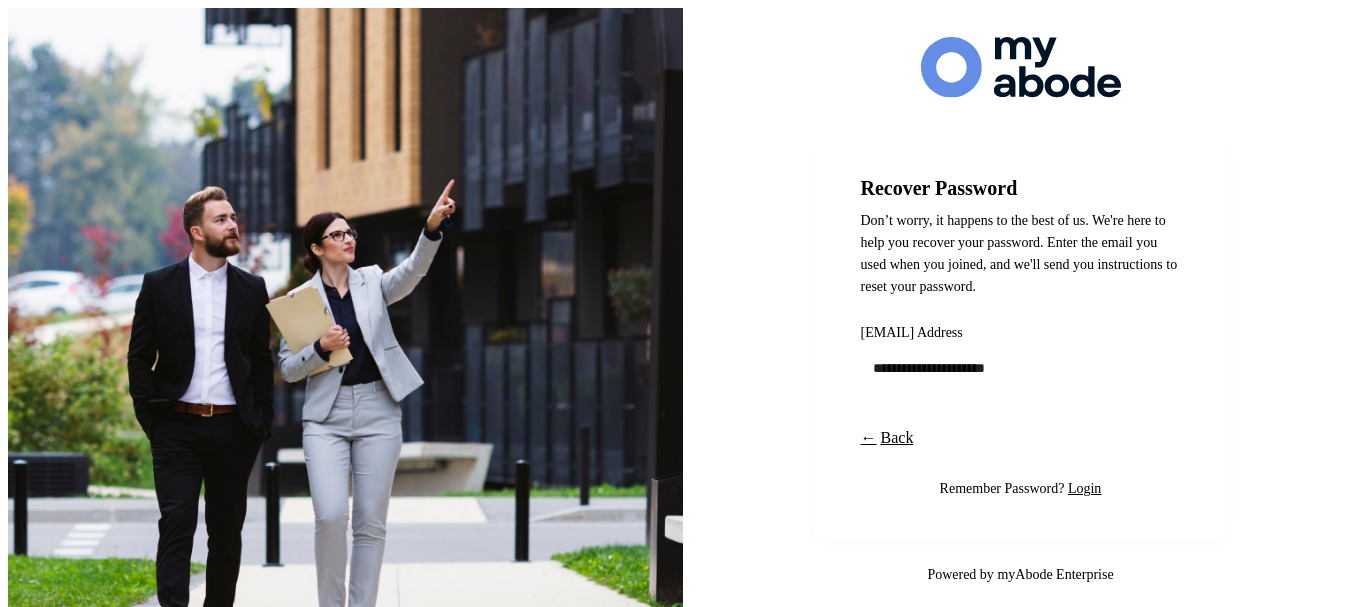click on "Email me a recovery link" at bounding box center (1094, 438) 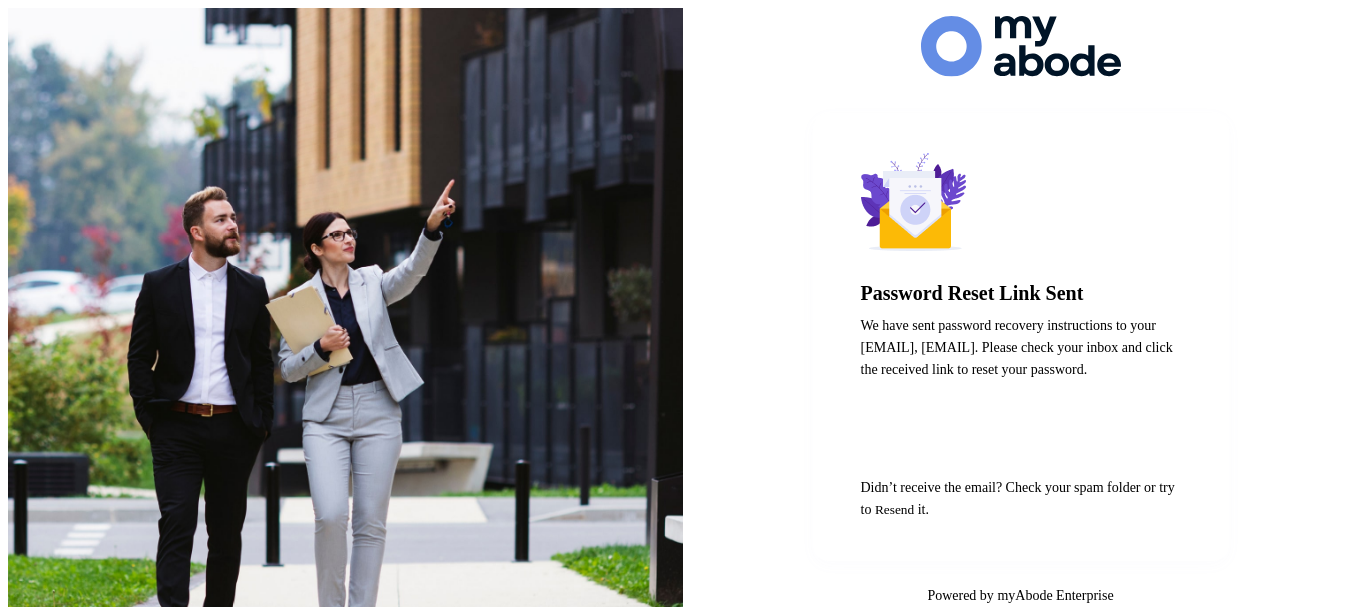 click on "Login" at bounding box center (893, 429) 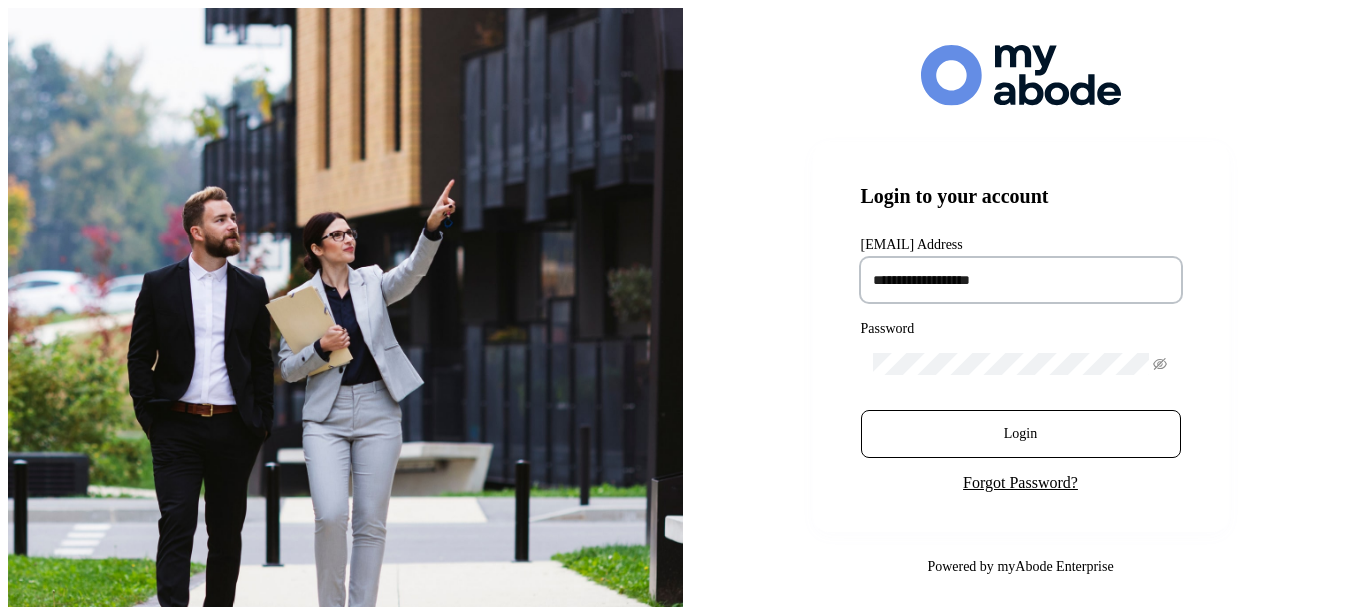 click at bounding box center [1021, 280] 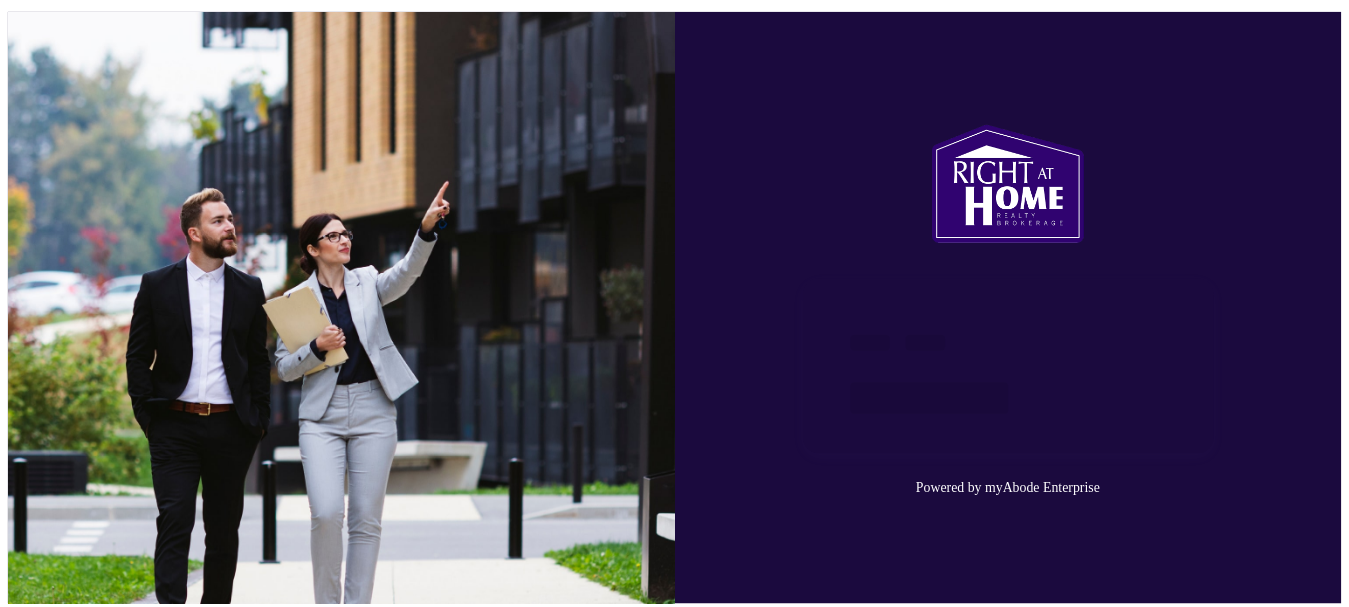 scroll, scrollTop: 0, scrollLeft: 0, axis: both 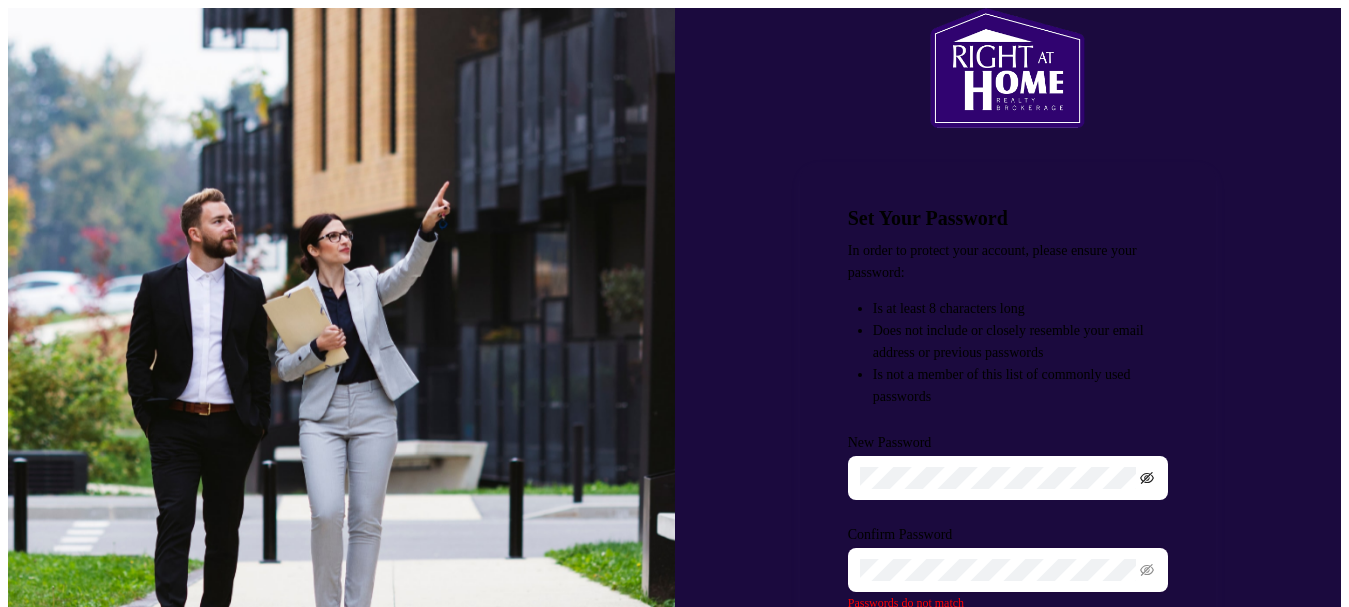 click at bounding box center (1147, 478) 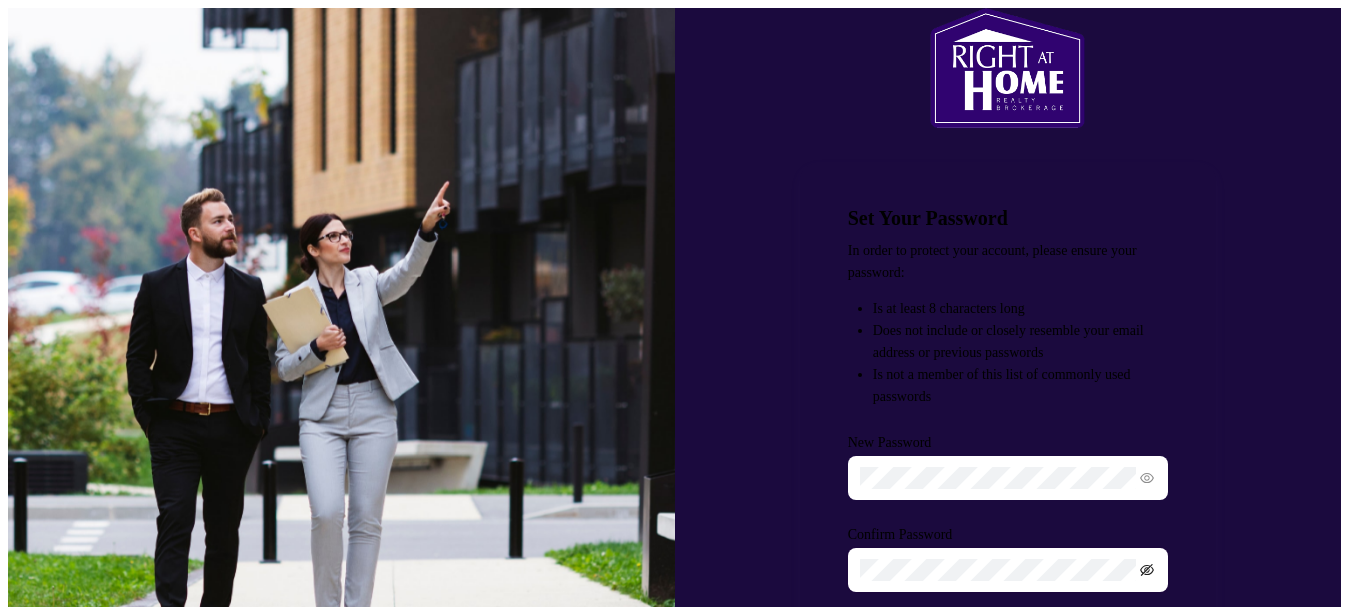 click at bounding box center (1147, 570) 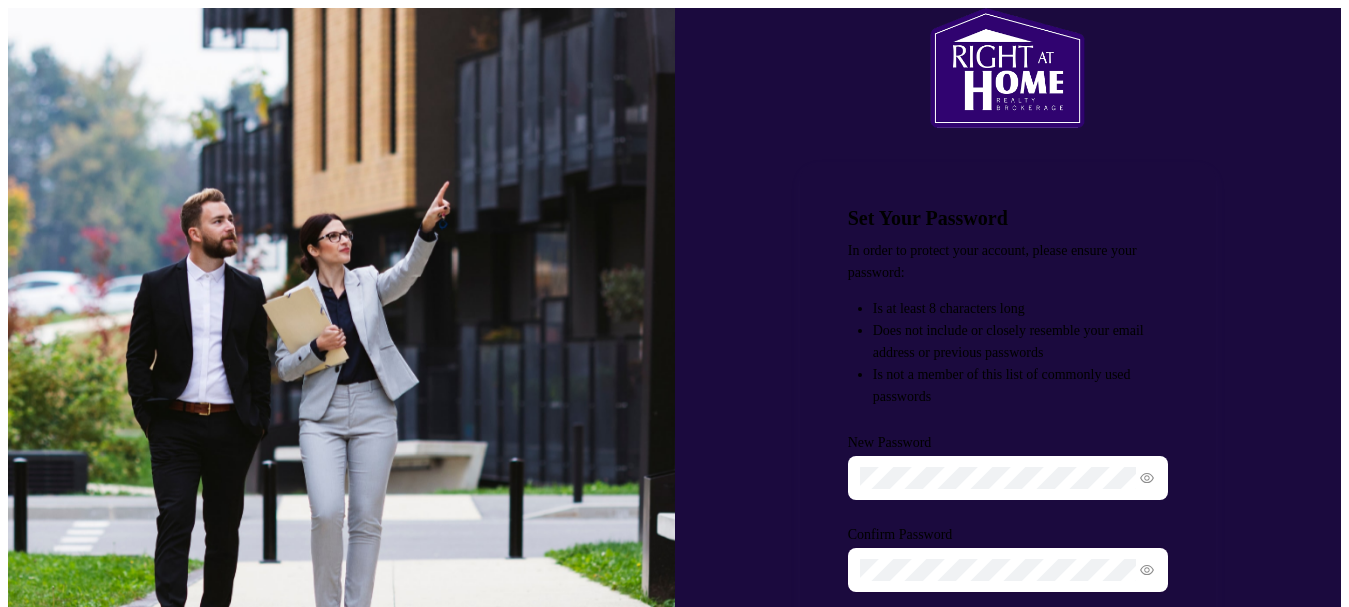 scroll, scrollTop: 159, scrollLeft: 0, axis: vertical 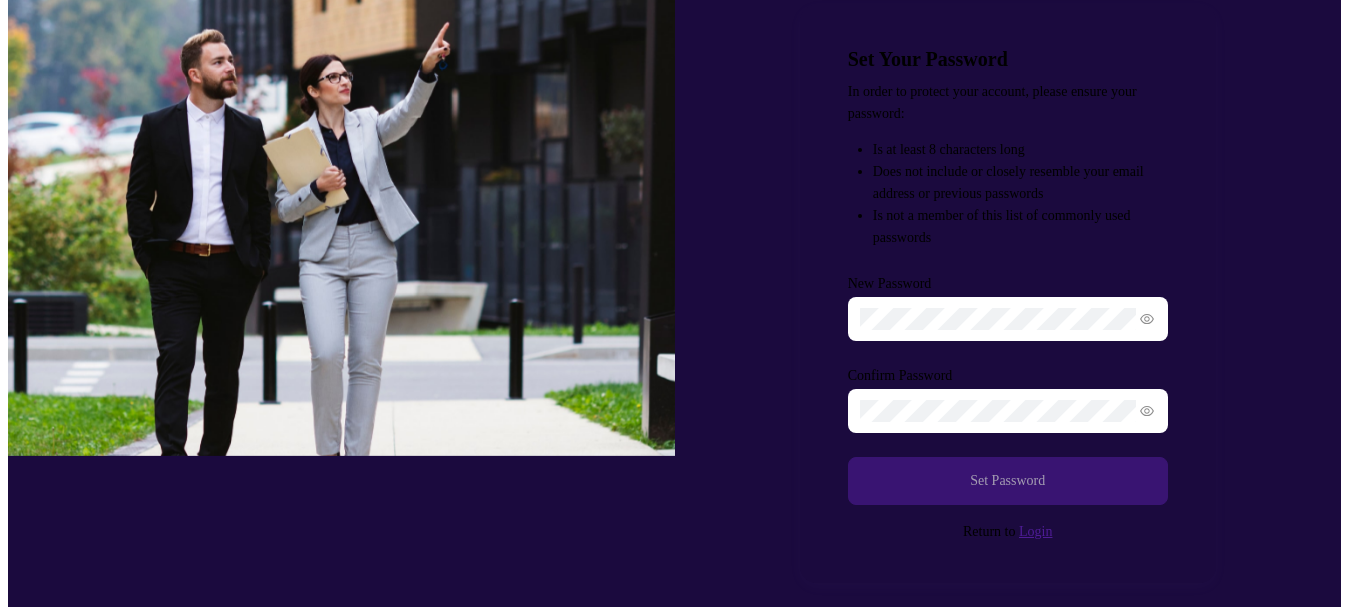 click on "Set Password" at bounding box center [1007, 481] 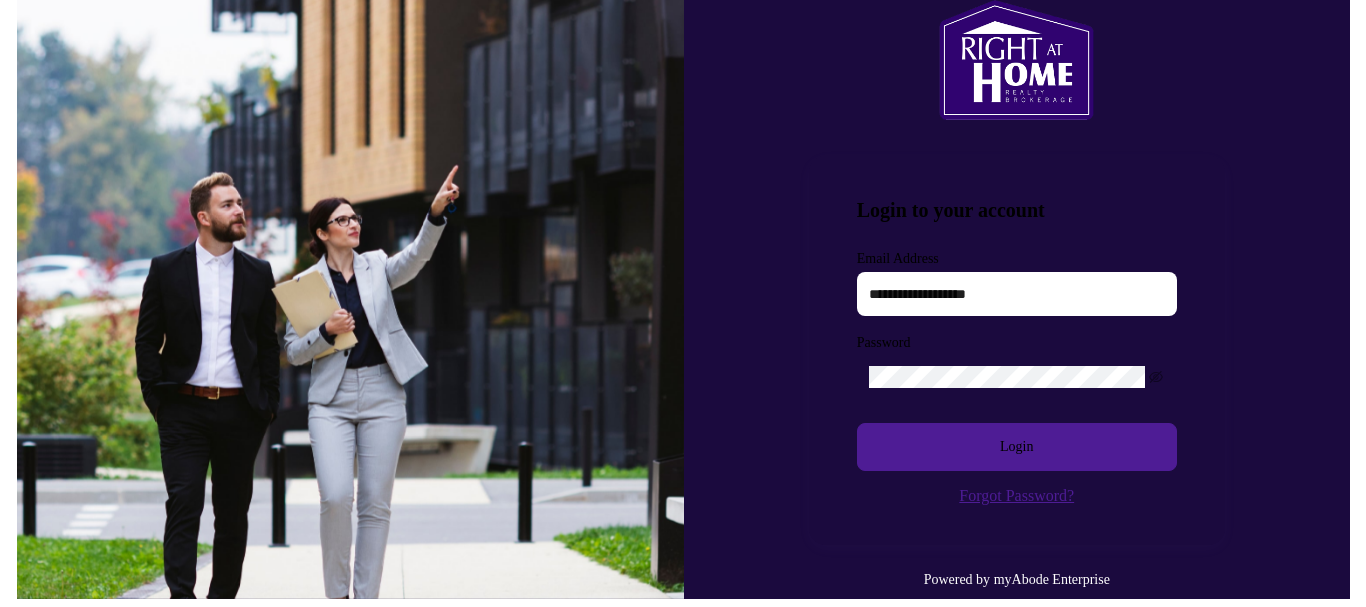 scroll, scrollTop: 0, scrollLeft: 0, axis: both 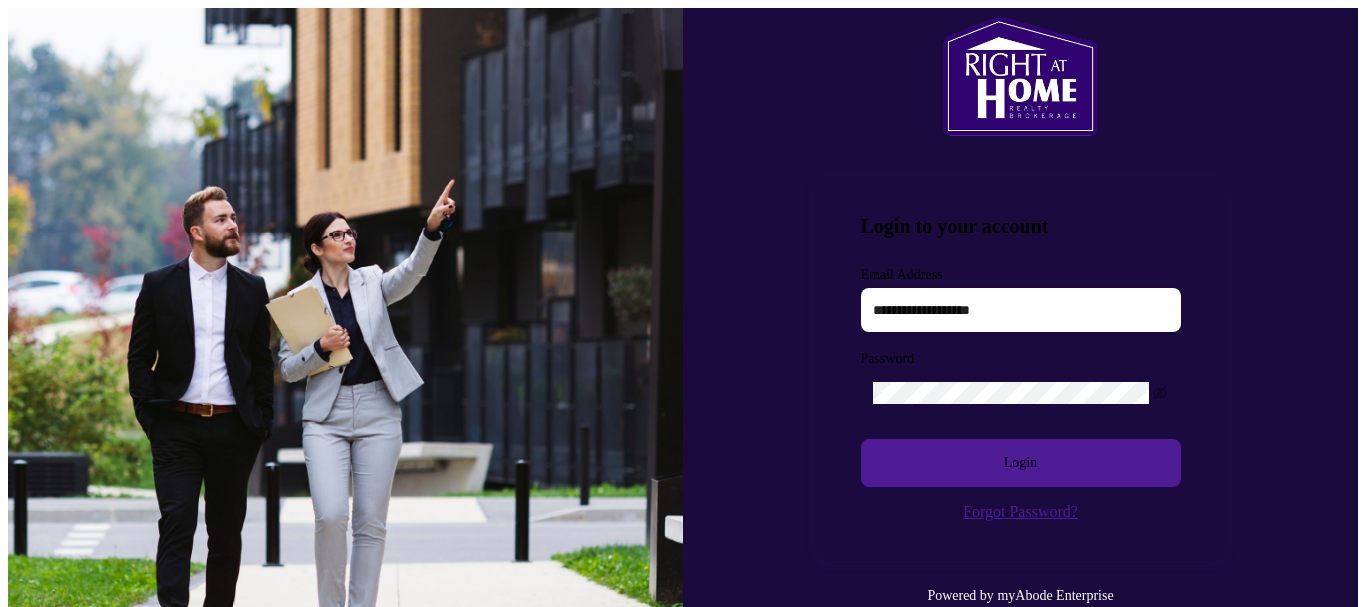 click at bounding box center [1021, 310] 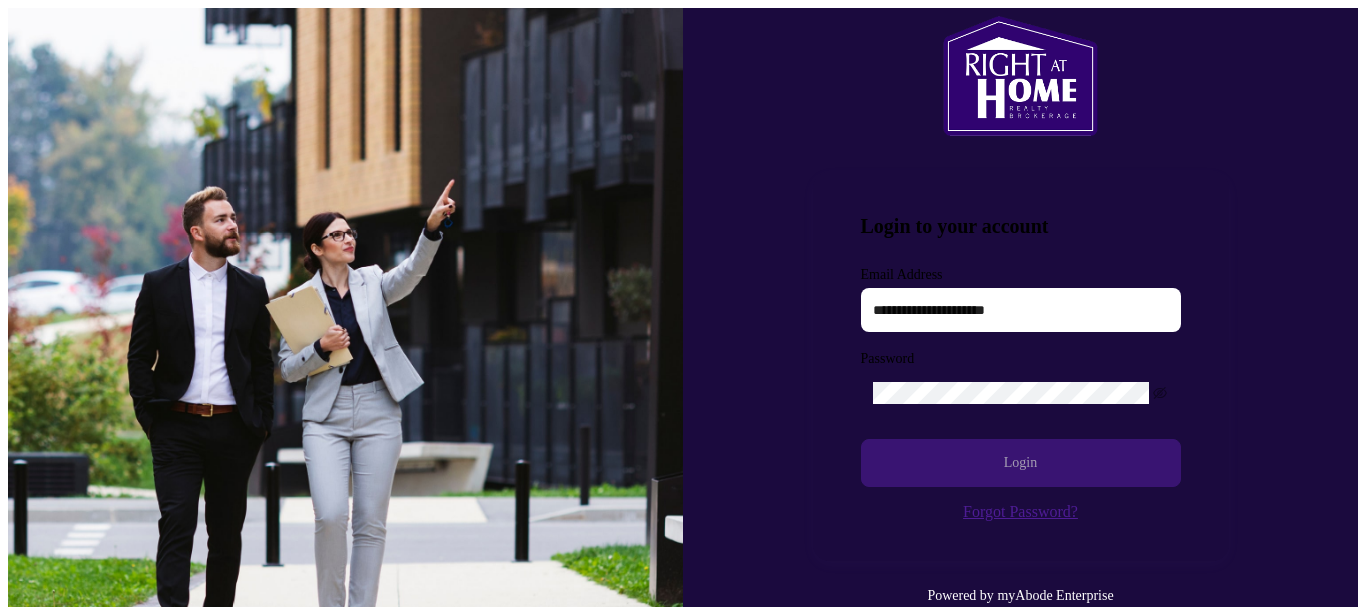 drag, startPoint x: 1022, startPoint y: 440, endPoint x: 1074, endPoint y: 461, distance: 56.0803 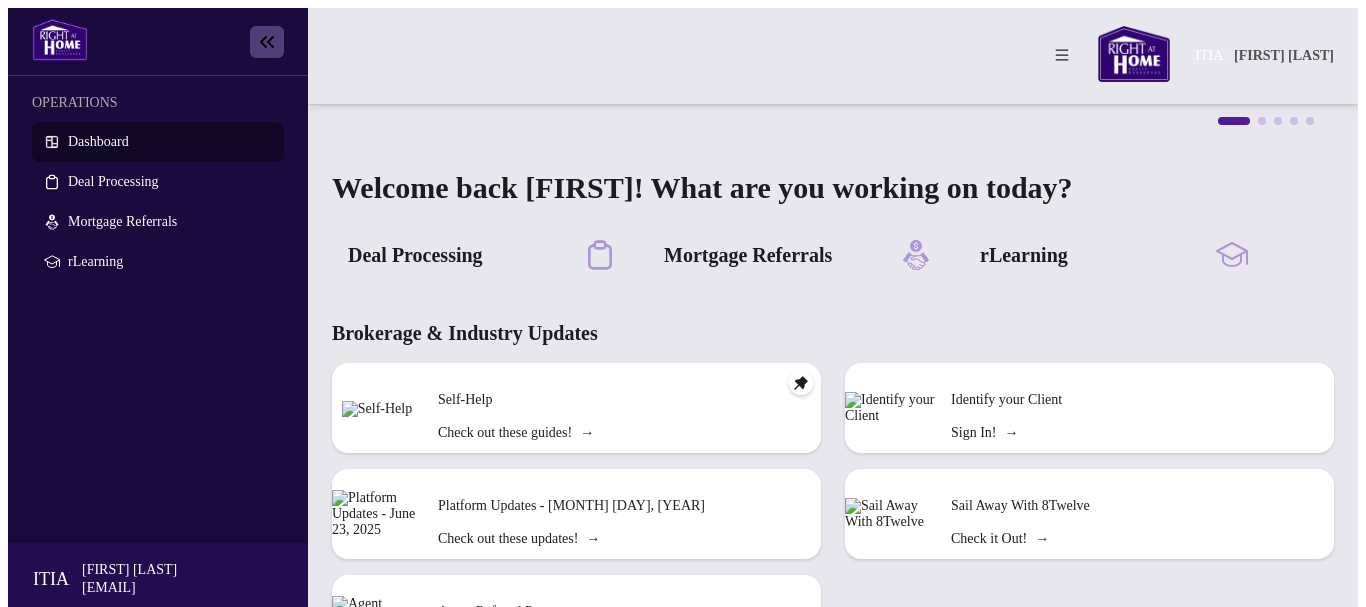 scroll, scrollTop: 0, scrollLeft: 0, axis: both 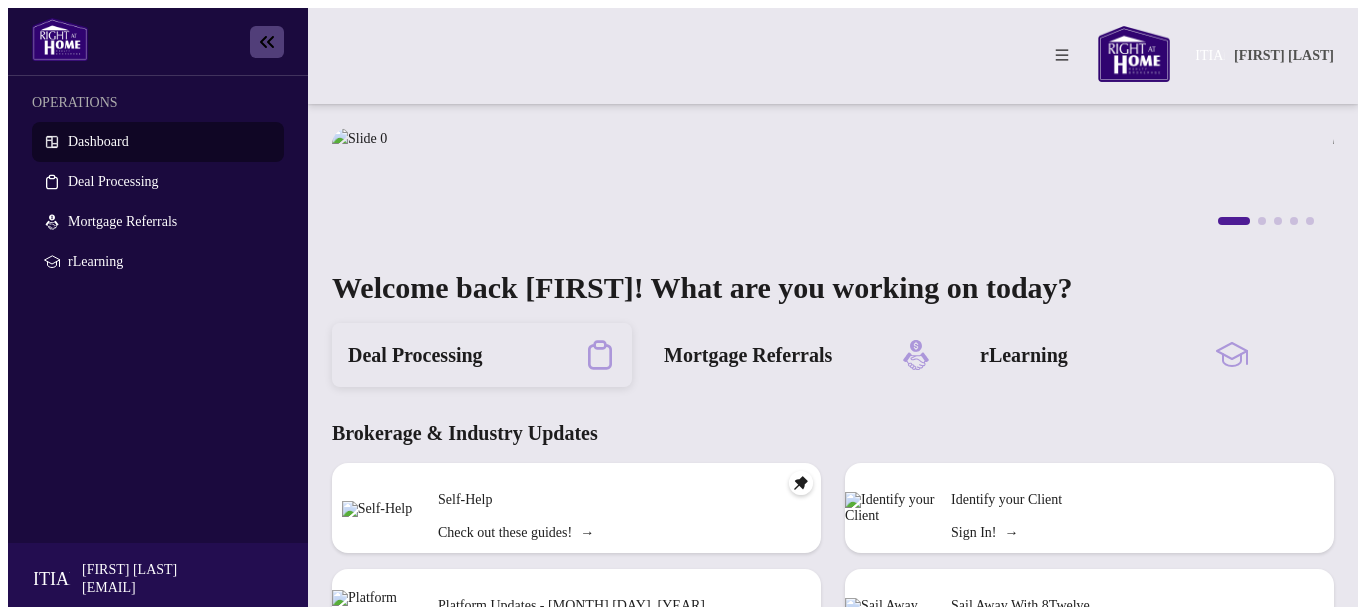 click on "Deal Processing" at bounding box center (415, 355) 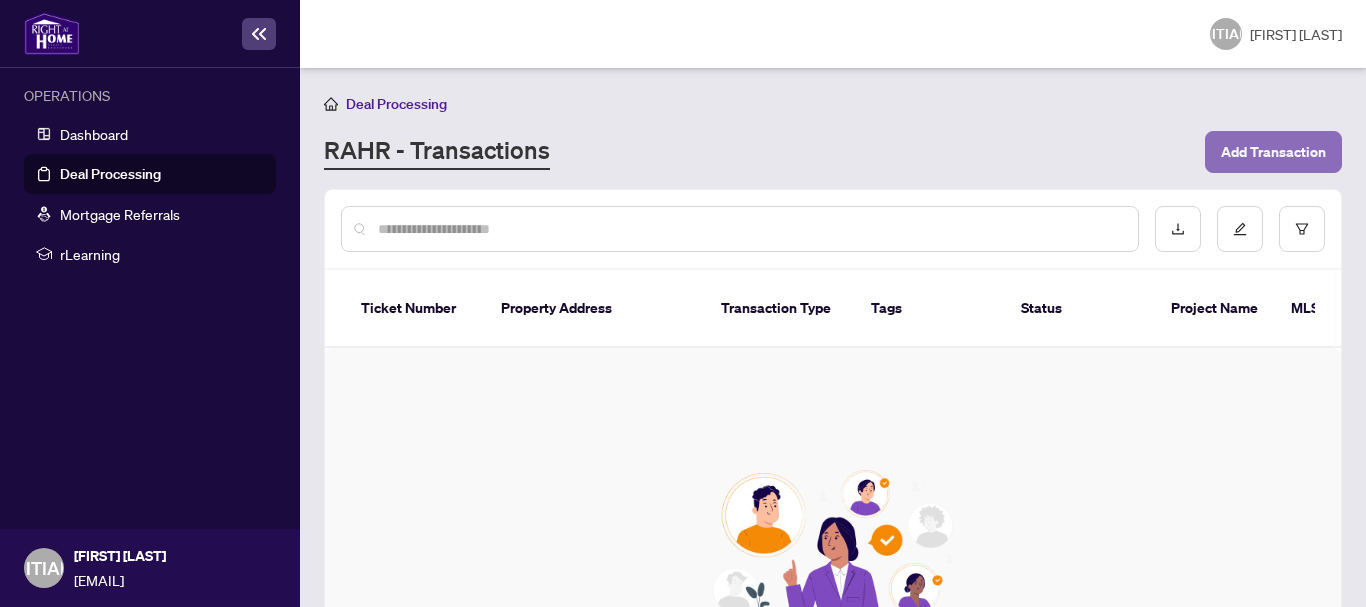 click on "Add Transaction" at bounding box center (1273, 152) 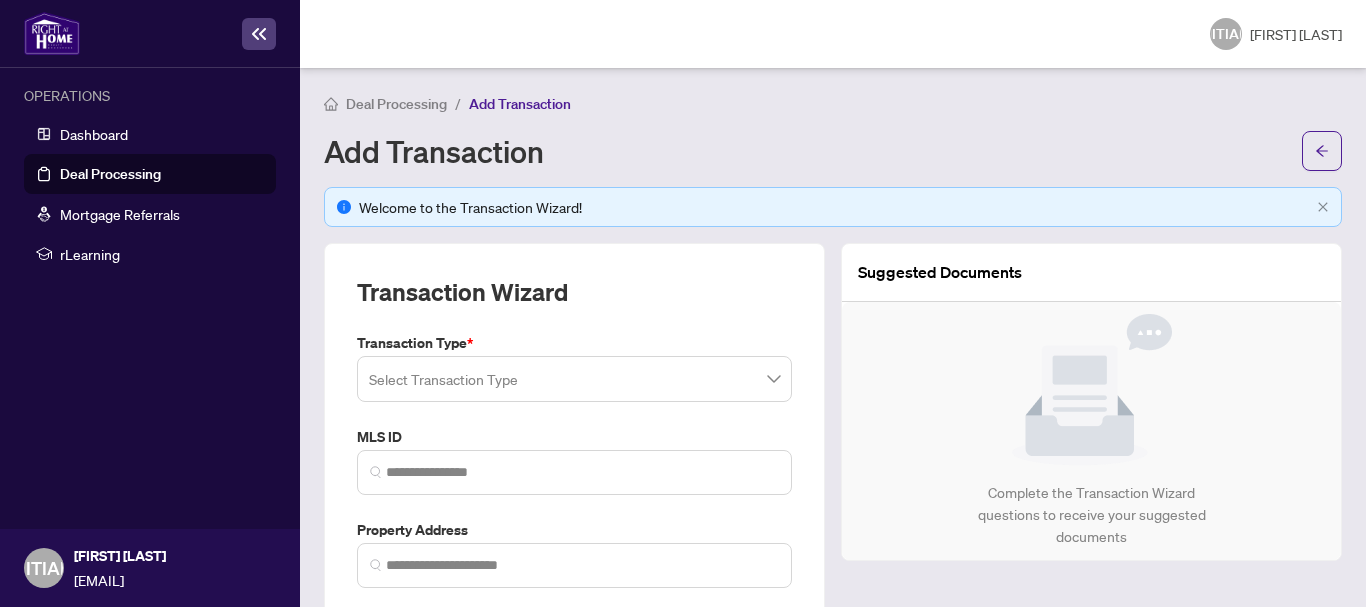 click at bounding box center [574, 379] 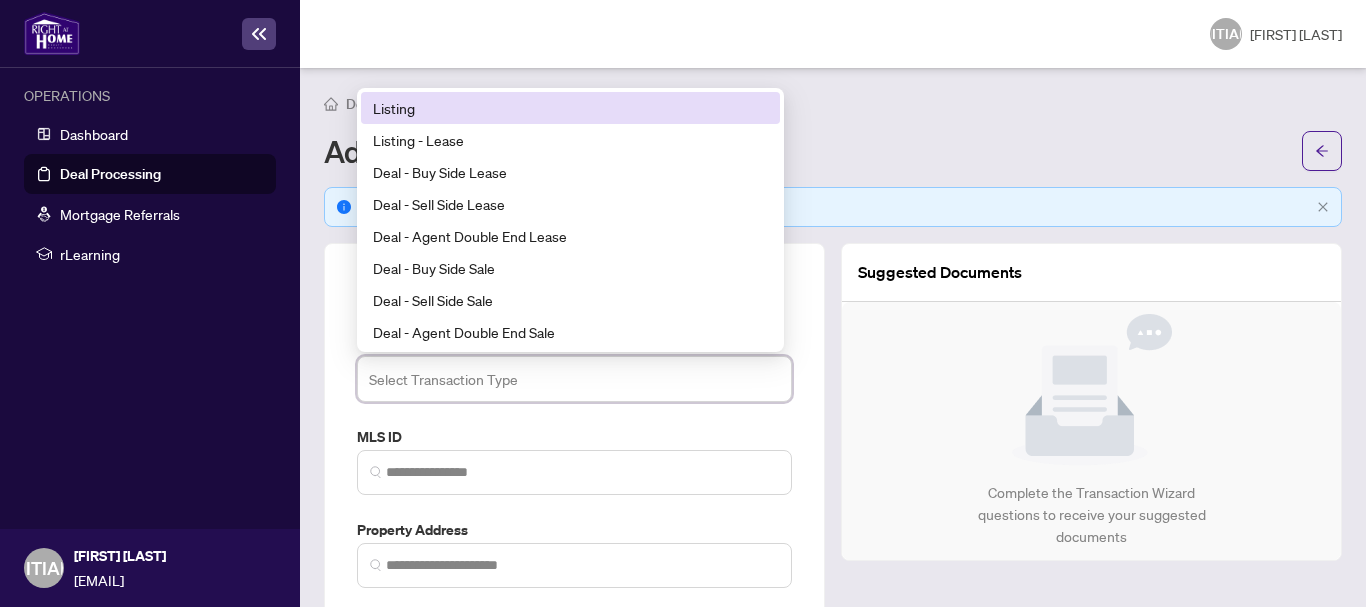 click on "Listing" at bounding box center [570, 108] 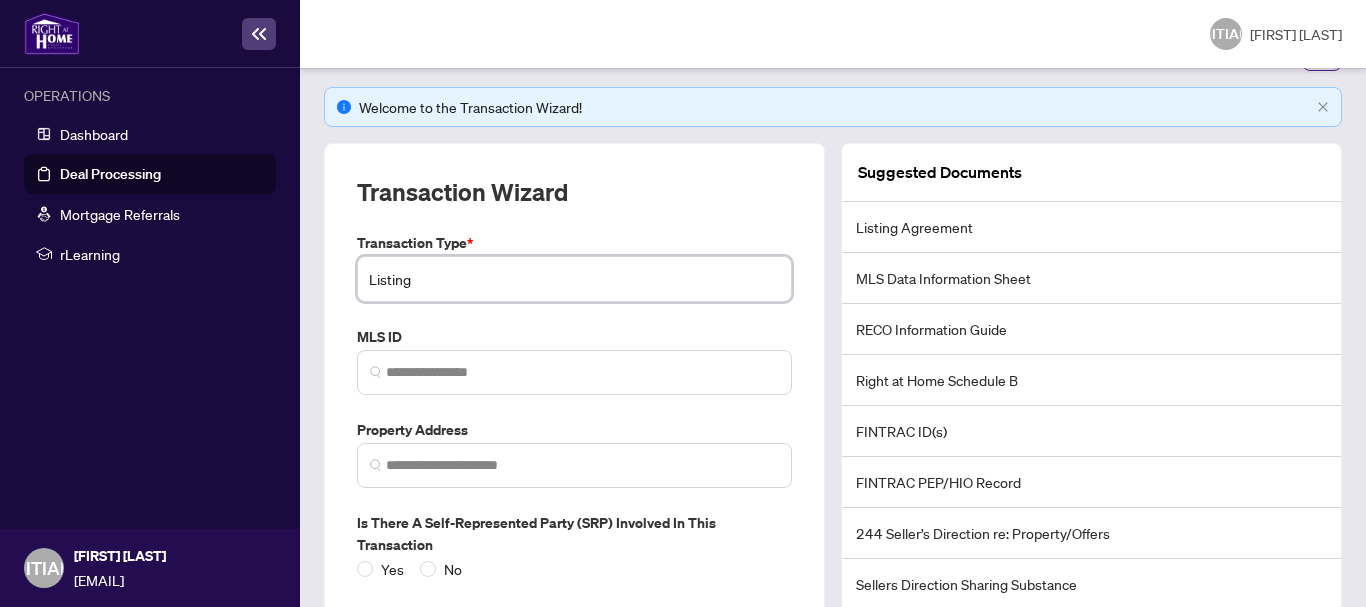 scroll, scrollTop: 200, scrollLeft: 0, axis: vertical 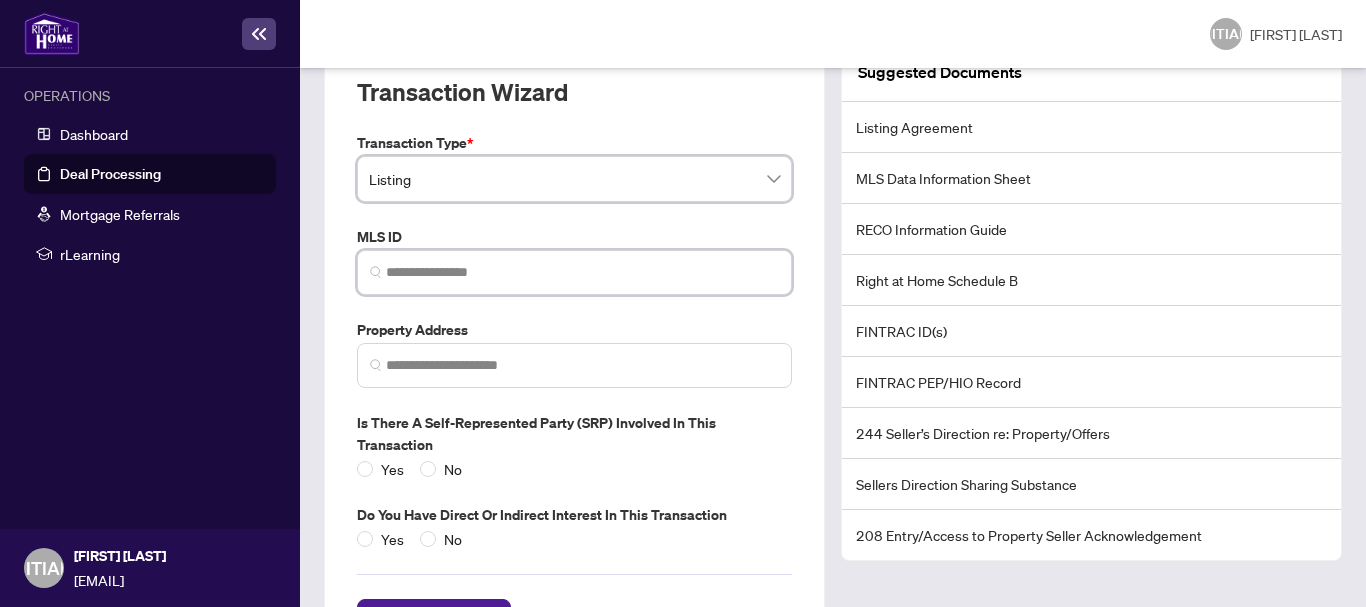 click at bounding box center (582, 272) 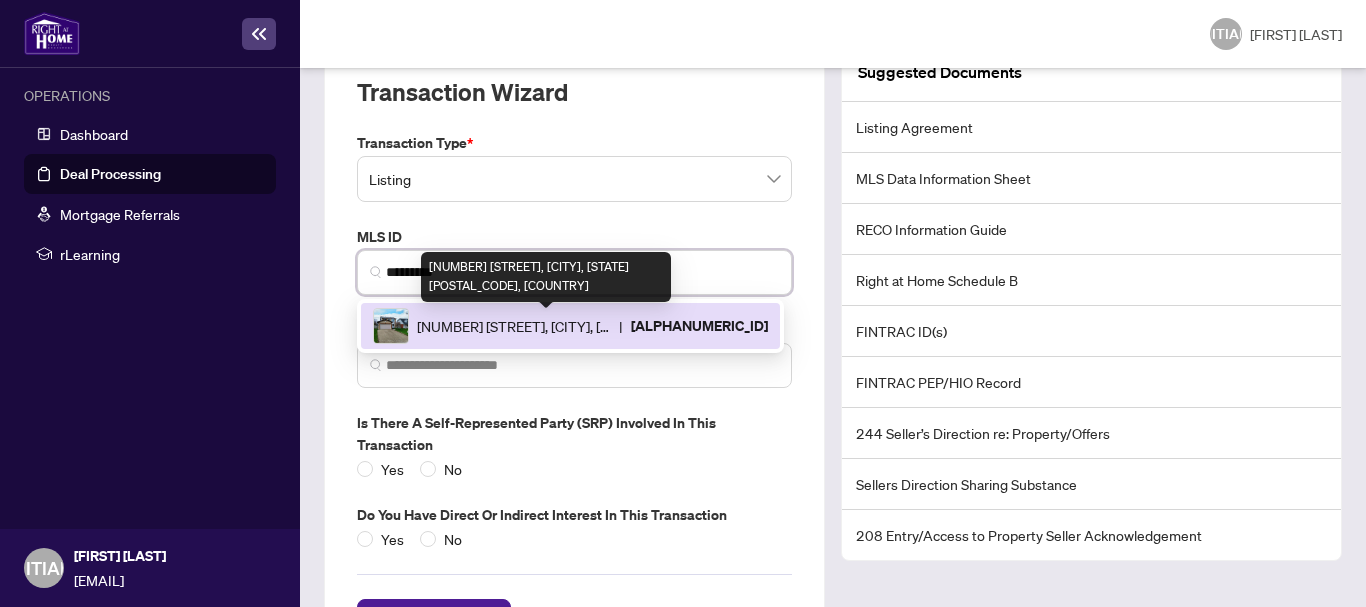click on "[NUMBER] [STREET], [CITY], [STATE] [POSTAL_CODE], [COUNTRY]" at bounding box center [514, 326] 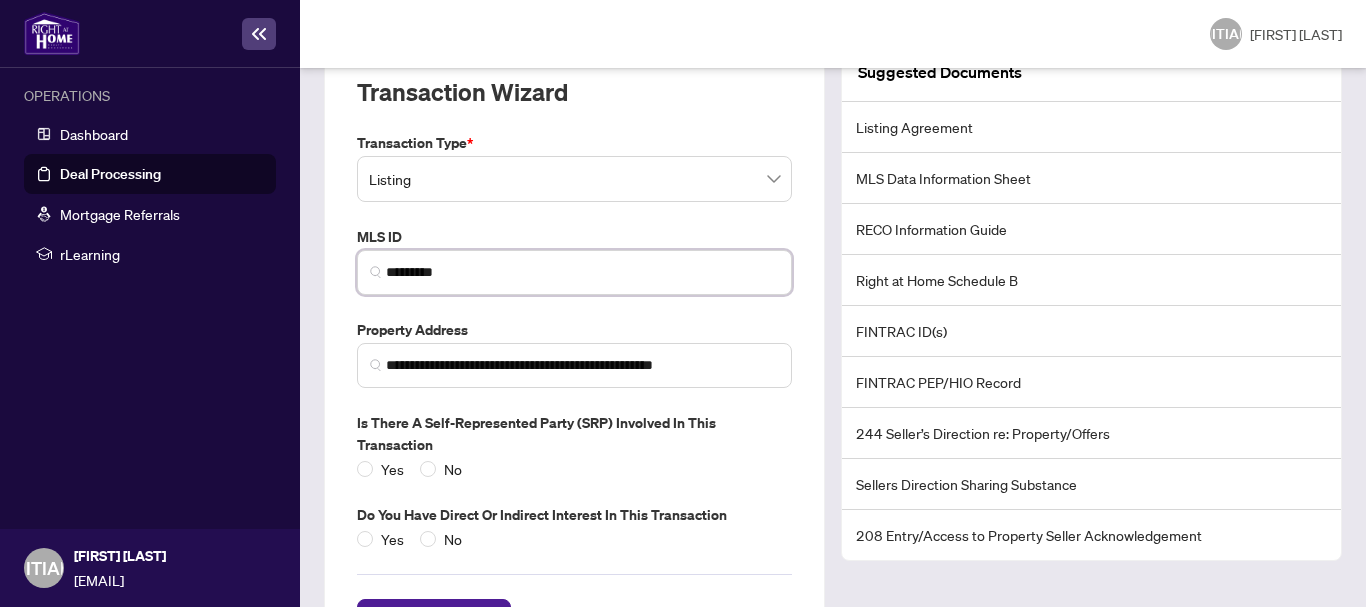 scroll, scrollTop: 268, scrollLeft: 0, axis: vertical 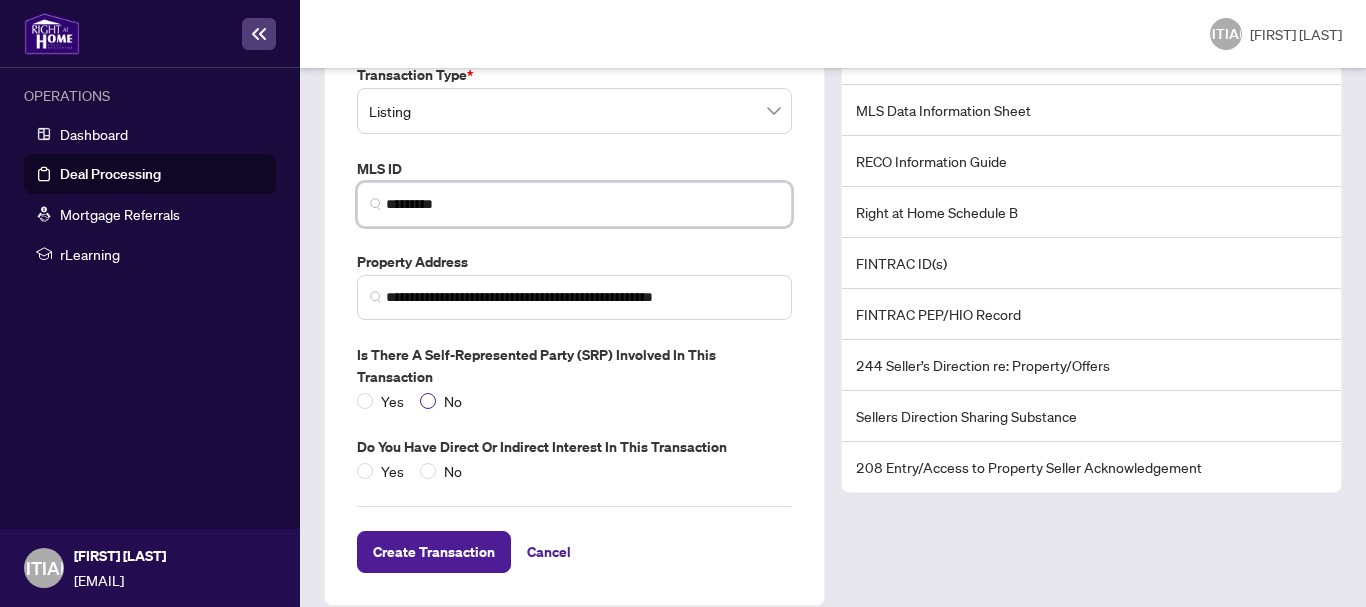 type on "*********" 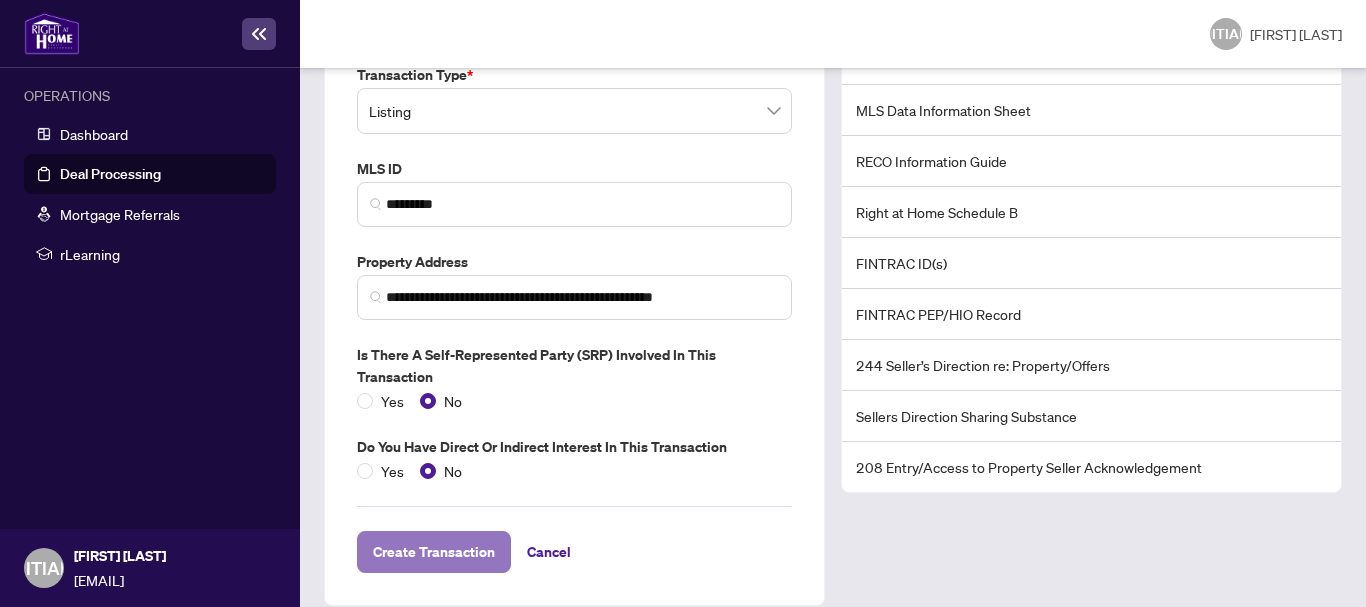 click on "Create Transaction" at bounding box center [434, 552] 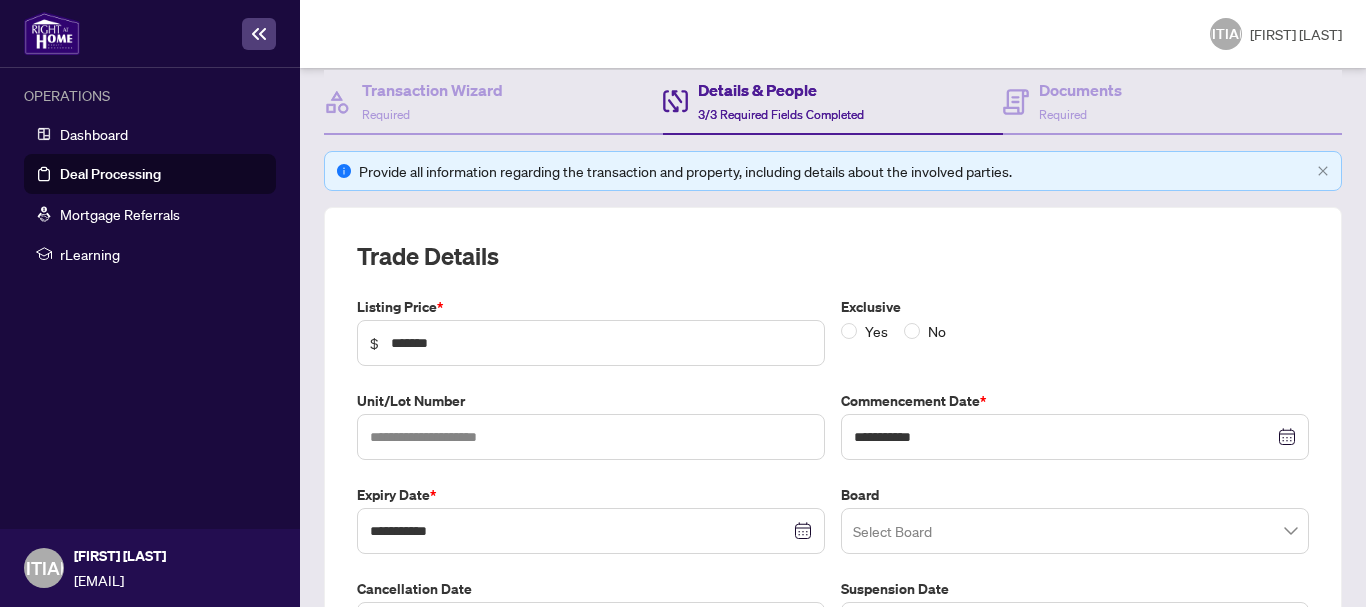 scroll, scrollTop: 307, scrollLeft: 0, axis: vertical 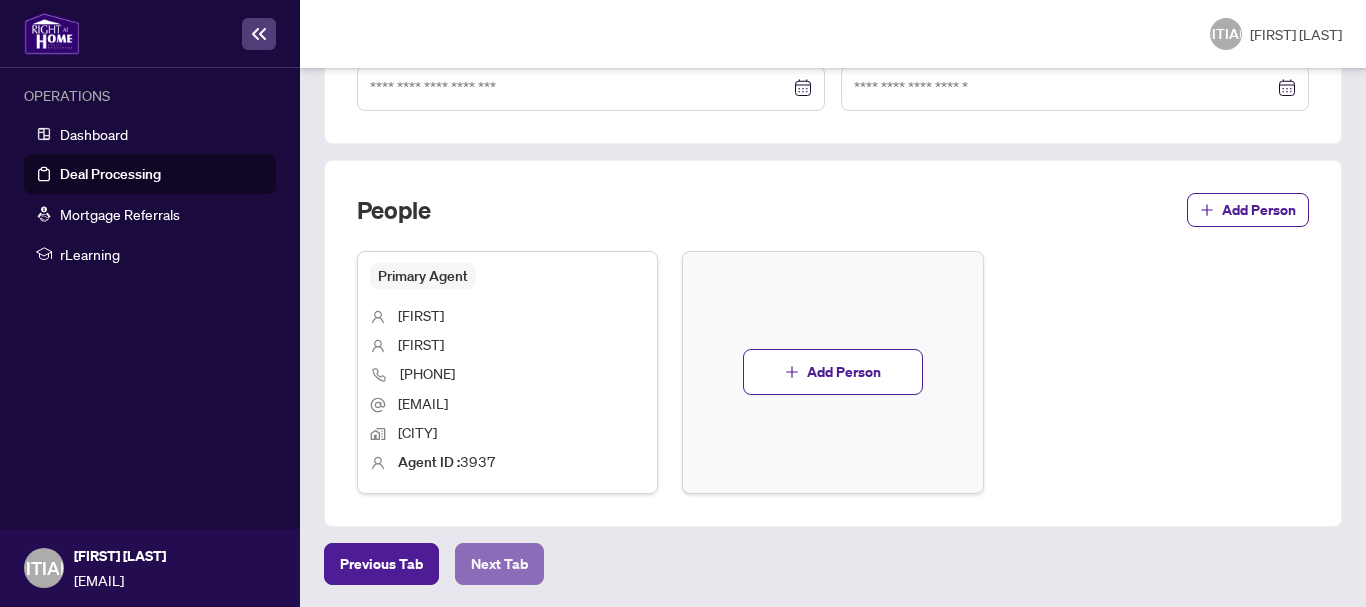 click on "Next Tab" at bounding box center (381, 564) 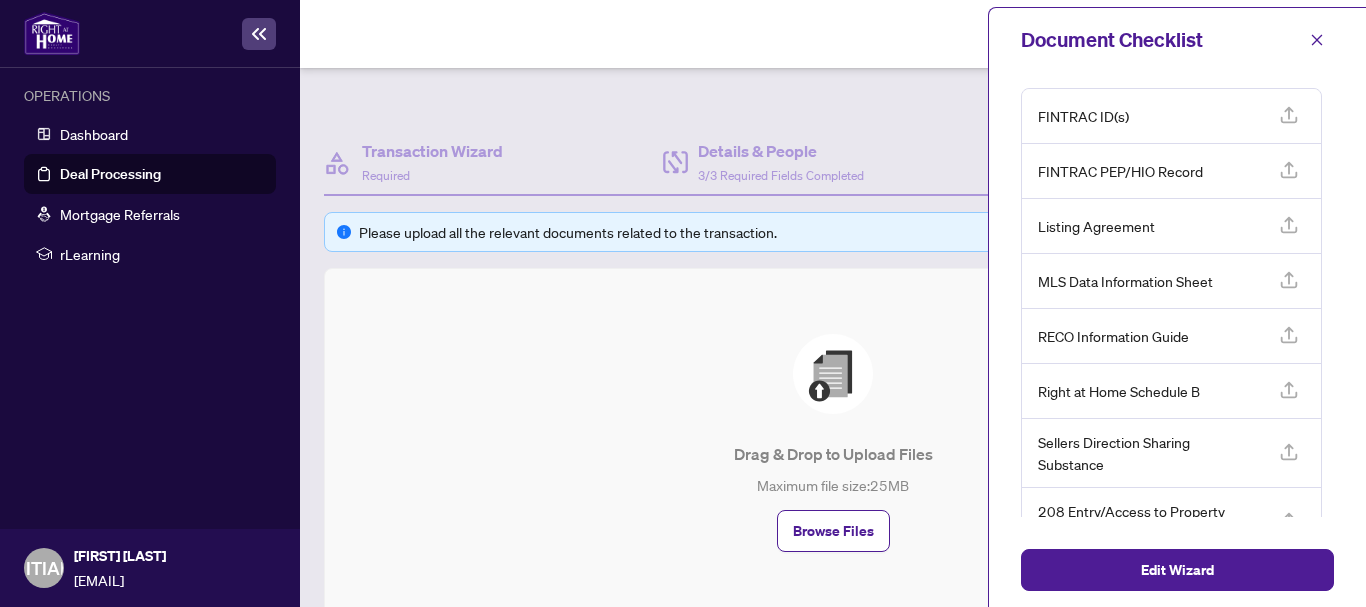 scroll, scrollTop: 238, scrollLeft: 0, axis: vertical 